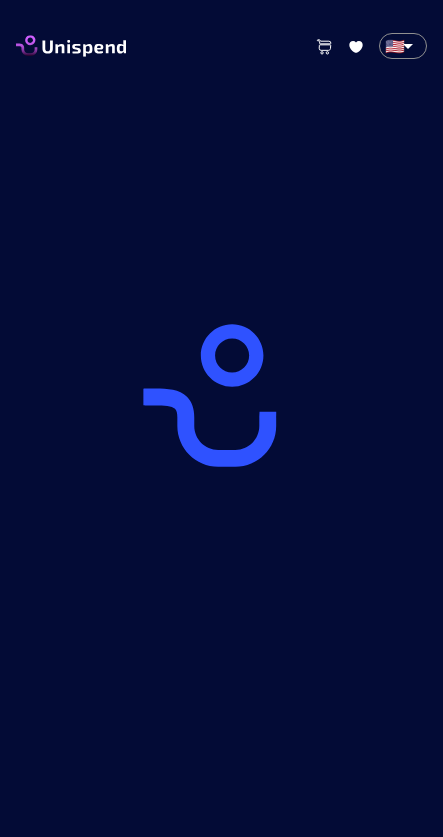 scroll, scrollTop: 0, scrollLeft: 0, axis: both 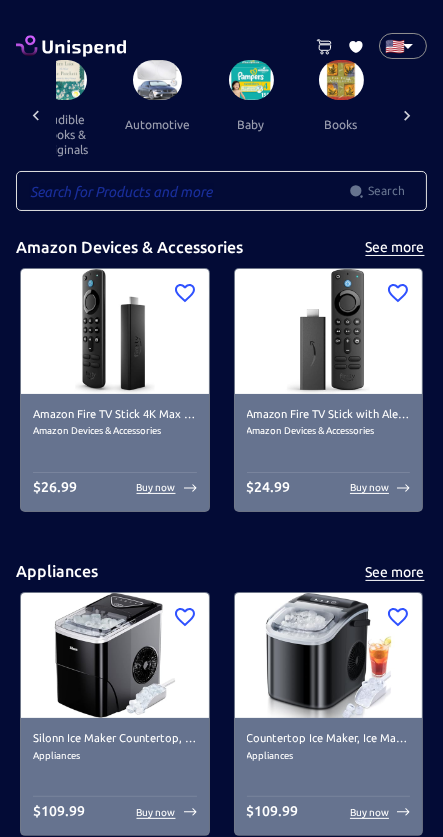 click on "automotive" at bounding box center (157, 124) 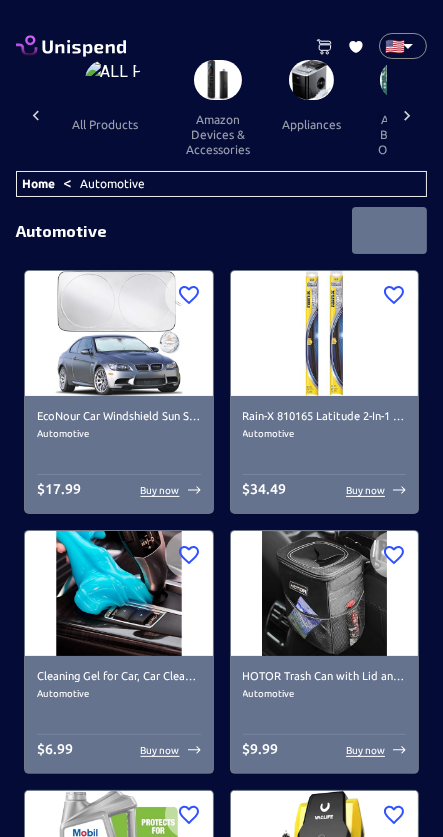 scroll, scrollTop: 0, scrollLeft: 153, axis: horizontal 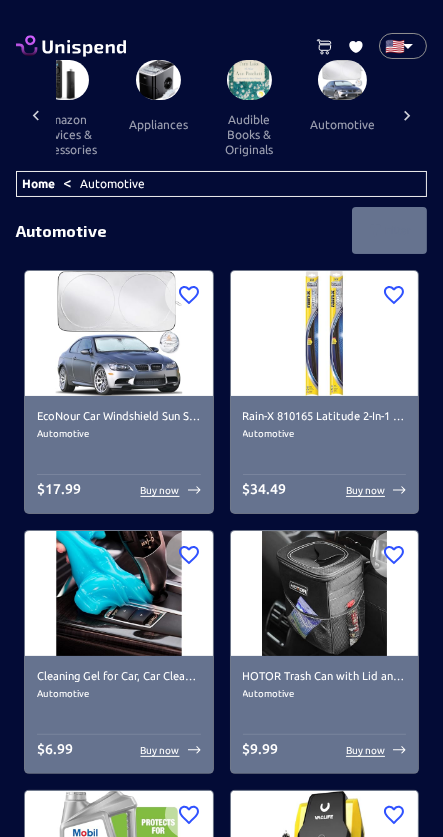 click 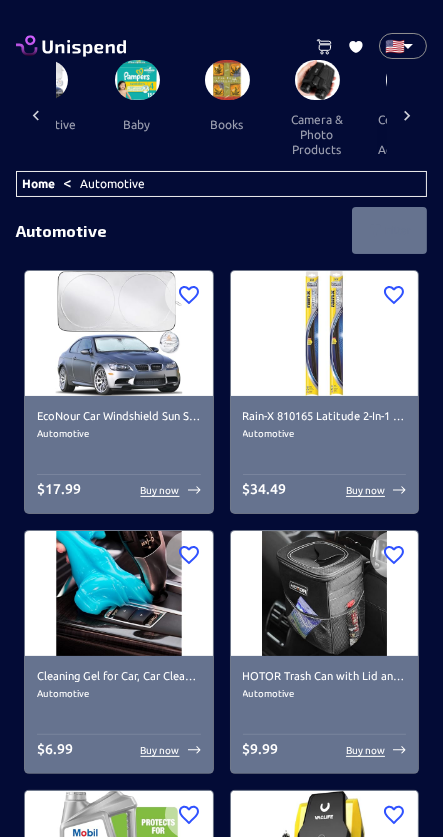 scroll, scrollTop: 0, scrollLeft: 452, axis: horizontal 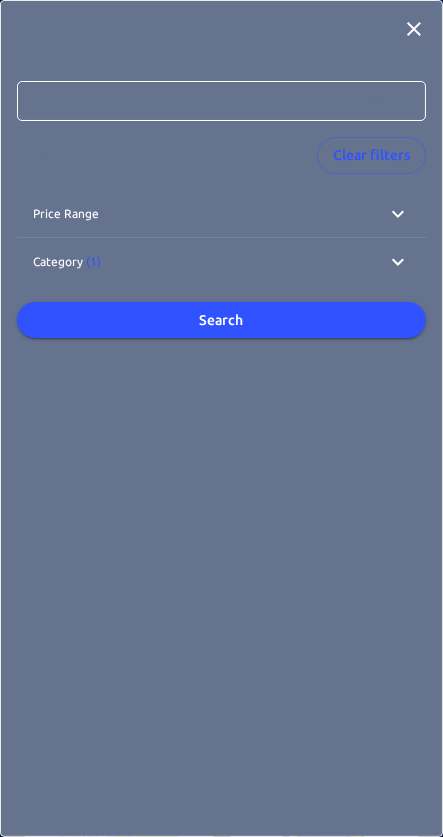 click 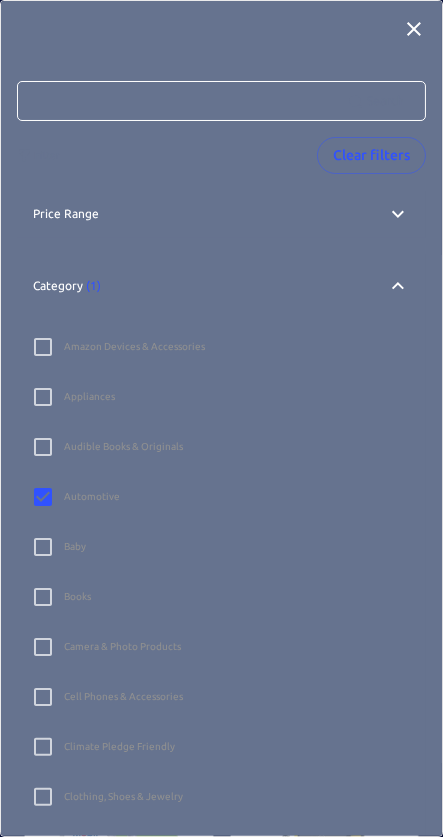 click 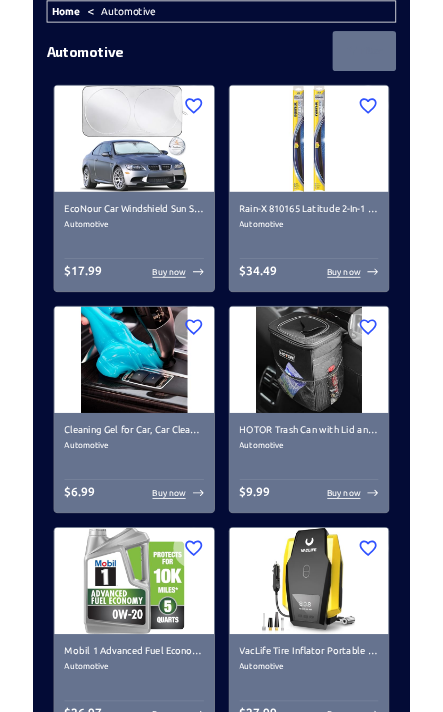 scroll, scrollTop: 0, scrollLeft: 0, axis: both 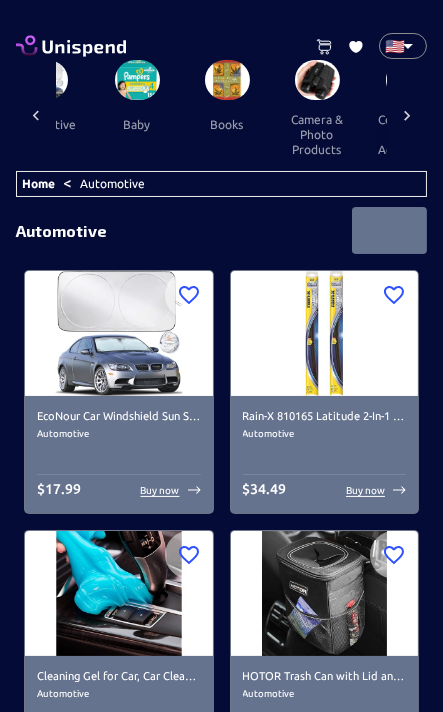 click 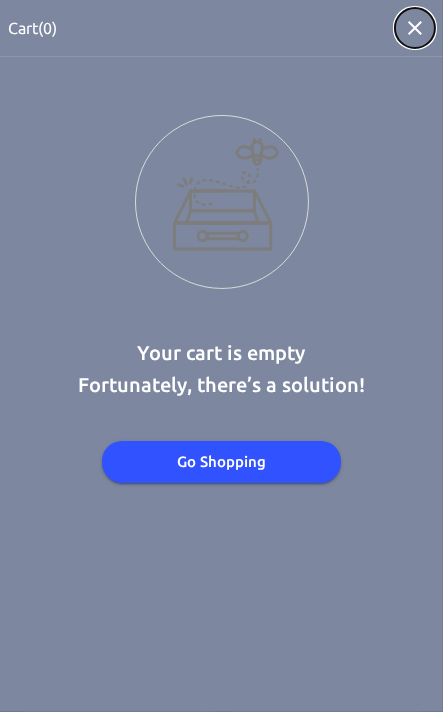 click 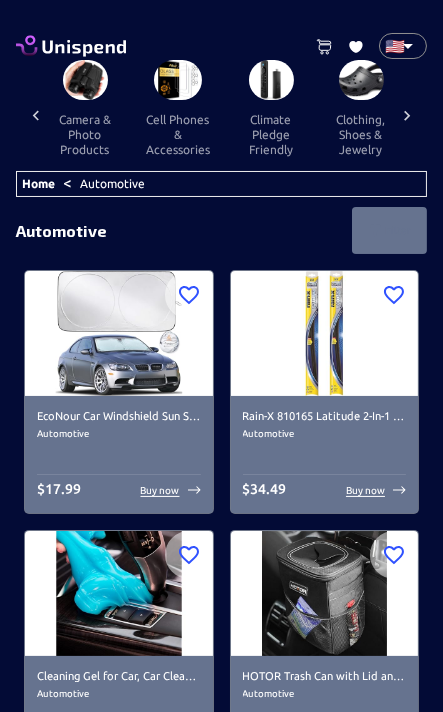 scroll, scrollTop: 0, scrollLeft: 696, axis: horizontal 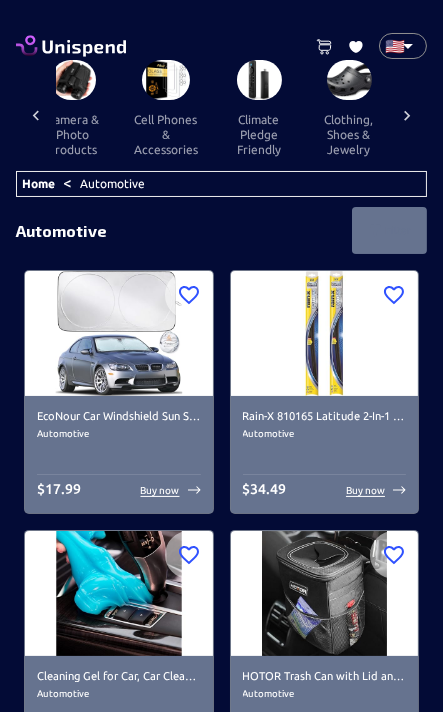 click on "clothing, shoes & jewelry" at bounding box center (349, 134) 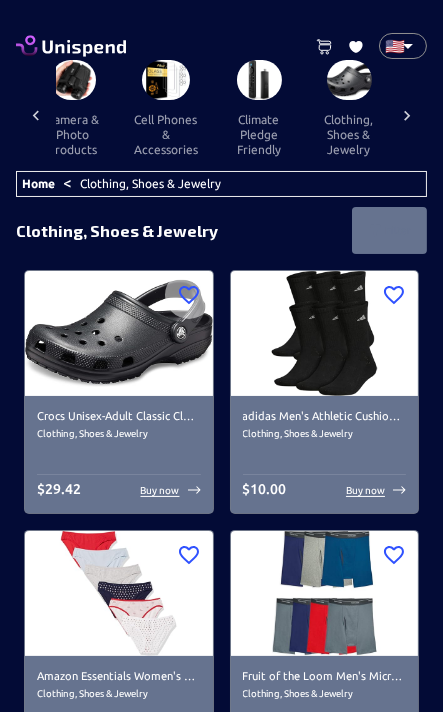 scroll, scrollTop: 0, scrollLeft: 699, axis: horizontal 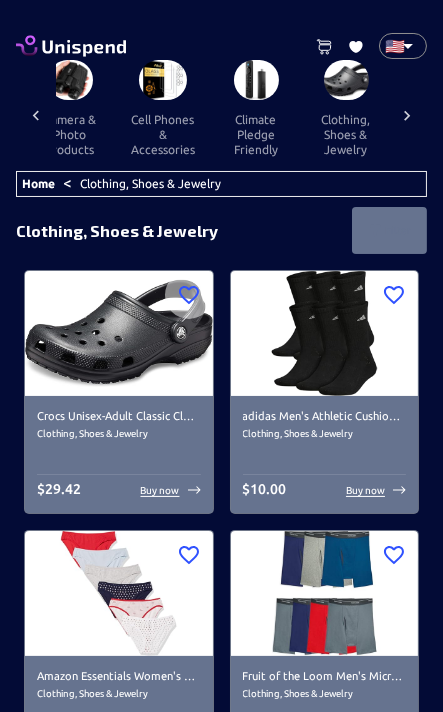 click on "Home    <  Clothing, Shoes & Jewelry" at bounding box center [221, 184] 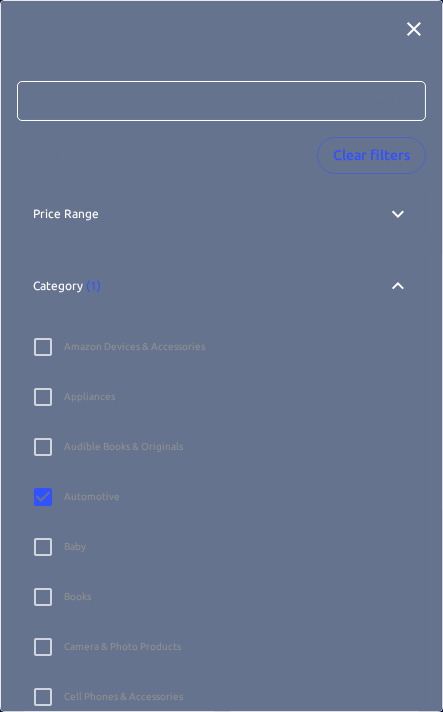 click on "Automotive" at bounding box center [92, 496] 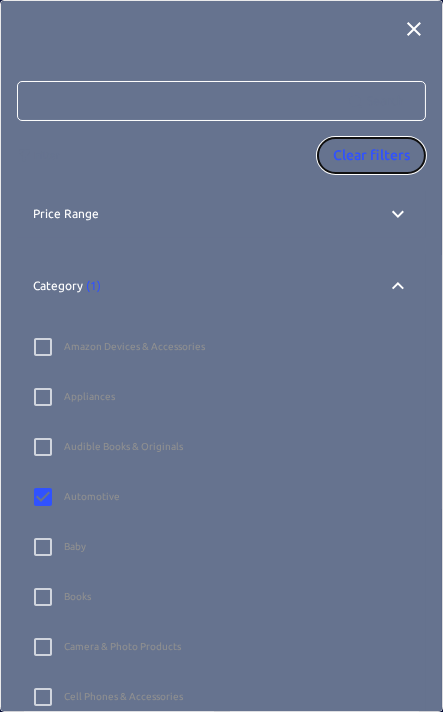 click on "Clear filters" at bounding box center [371, 155] 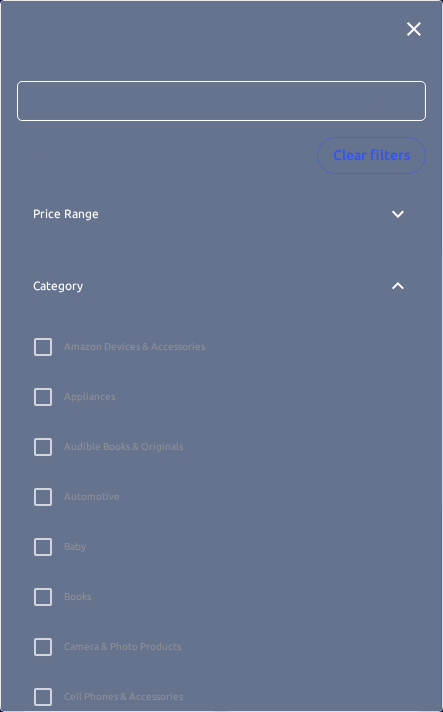 click 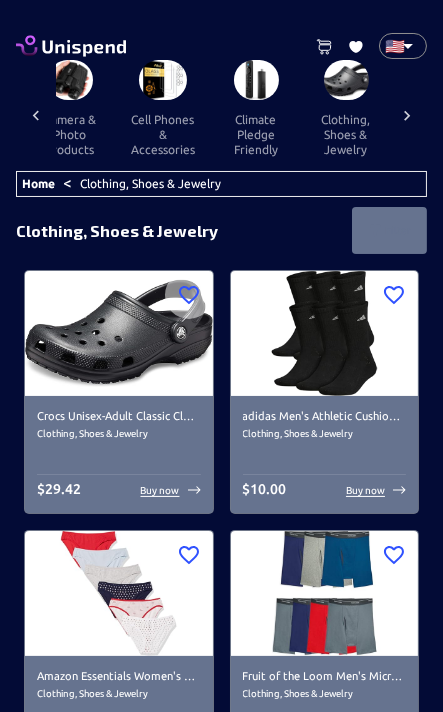 click on "clothing, shoes & jewelry" at bounding box center [346, 134] 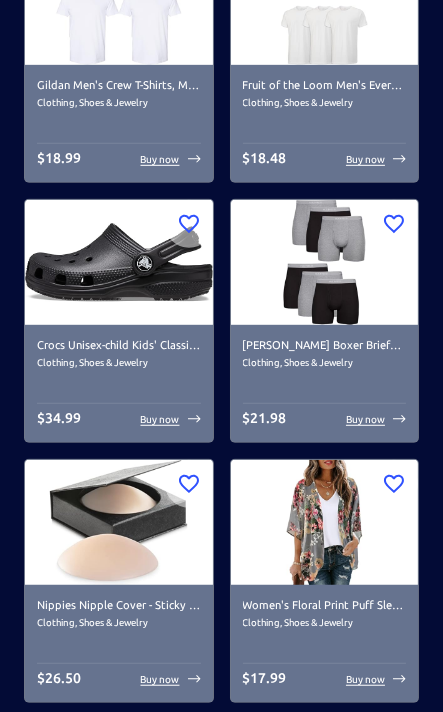 scroll, scrollTop: 0, scrollLeft: 0, axis: both 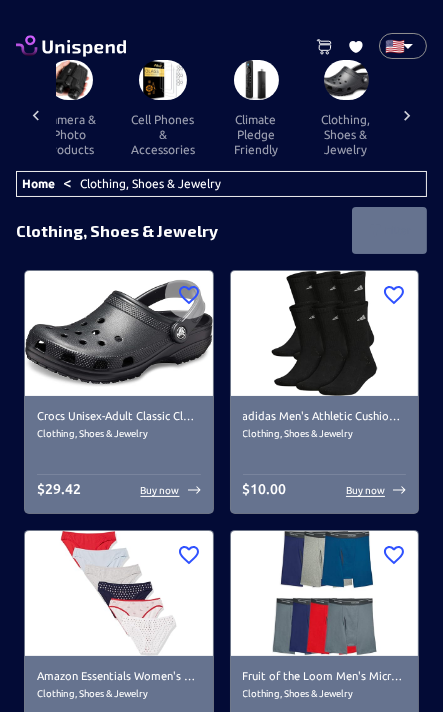 click on "Home    <  Clothing, Shoes & Jewelry" at bounding box center [221, 184] 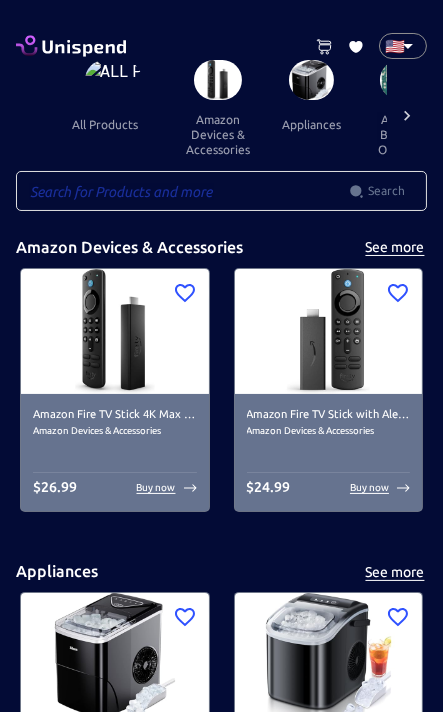 click at bounding box center (182, 191) 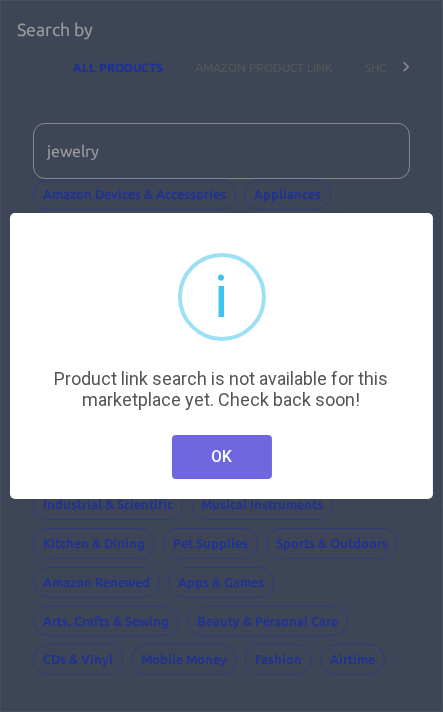 click on "OK" at bounding box center (222, 457) 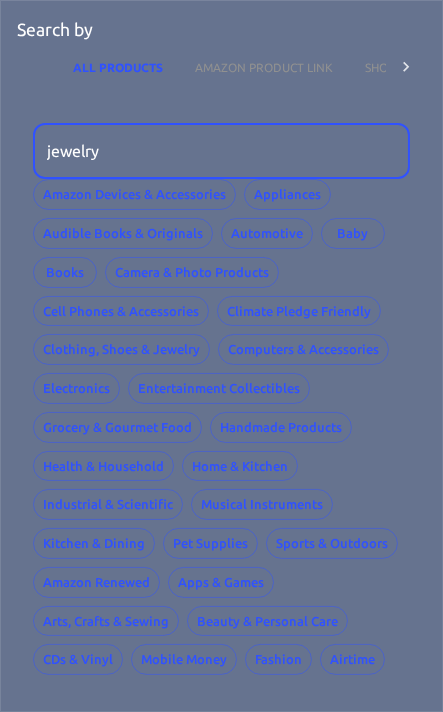 scroll, scrollTop: 72, scrollLeft: 0, axis: vertical 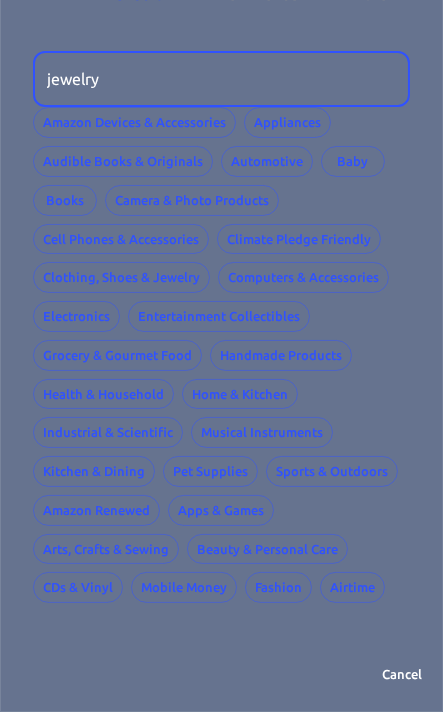 click on "jewelry ​ Amazon Devices & Accessories Appliances Audible Books & Originals Automotive Baby Books Camera & Photo Products Cell Phones & Accessories Climate Pledge Friendly Clothing, Shoes & Jewelry Computers & Accessories Electronics Entertainment Collectibles Grocery & Gourmet Food Handmade Products Health & Household Home & Kitchen Industrial & Scientific Musical Instruments Kitchen & Dining Pet Supplies Sports & Outdoors Amazon Renewed Apps & Games Arts, Crafts & Sewing Beauty & Personal Care CDs & Vinyl Mobile Money Fashion Airtime" at bounding box center (221, 327) 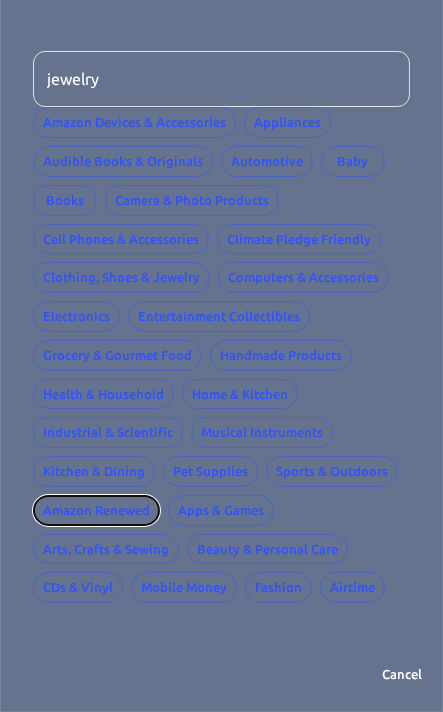 click on "Amazon Renewed" at bounding box center (96, 510) 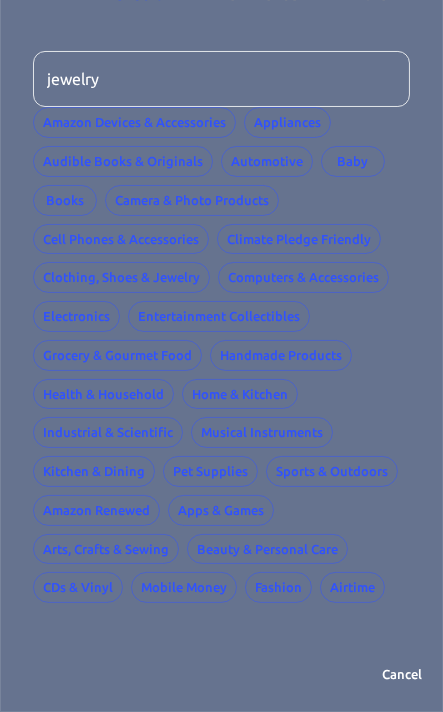 click on "jewelry ​ Amazon Devices & Accessories Appliances Audible Books & Originals Automotive Baby Books Camera & Photo Products Cell Phones & Accessories Climate Pledge Friendly Clothing, Shoes & Jewelry Computers & Accessories Electronics Entertainment Collectibles Grocery & Gourmet Food Handmade Products Health & Household Home & Kitchen Industrial & Scientific Musical Instruments Kitchen & Dining Pet Supplies Sports & Outdoors Amazon Renewed Apps & Games Arts, Crafts & Sewing Beauty & Personal Care CDs & Vinyl Mobile Money Fashion Airtime" at bounding box center (221, 343) 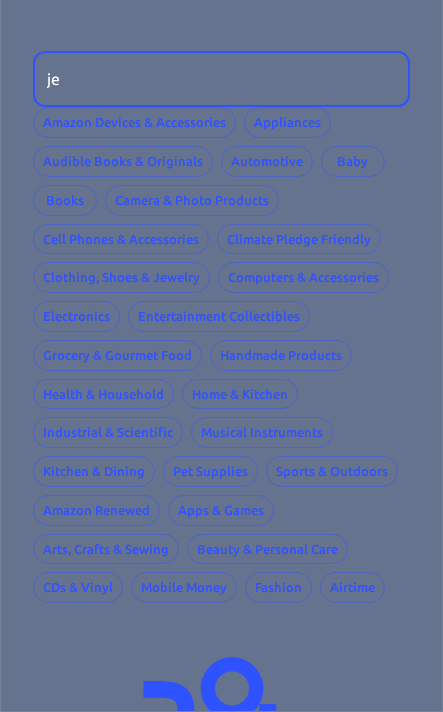 type on "j" 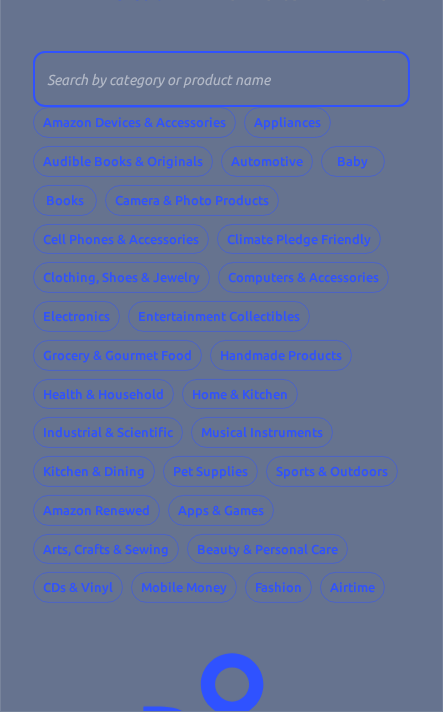 type 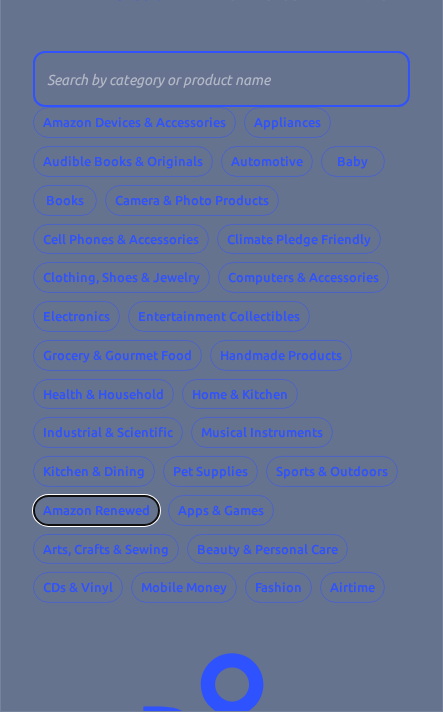 click on "Amazon Renewed" at bounding box center [96, 510] 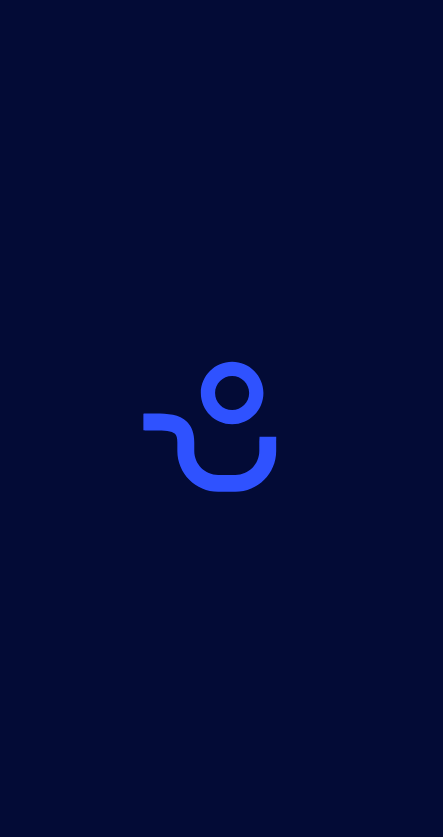 scroll, scrollTop: 0, scrollLeft: 0, axis: both 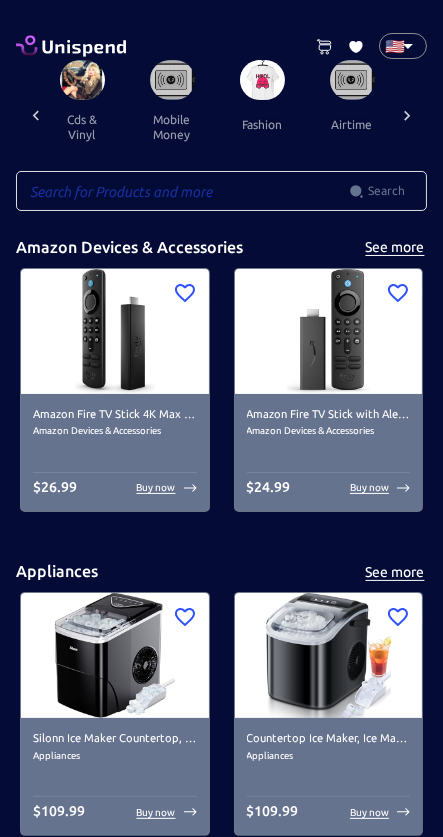 click on "fashion" at bounding box center [262, 124] 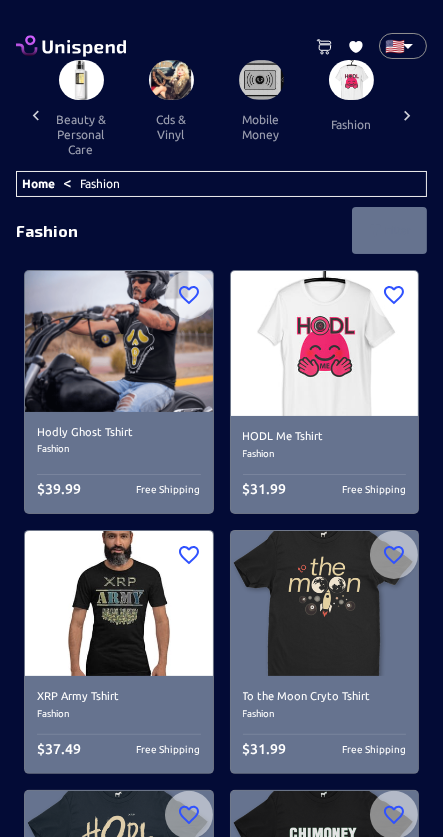 scroll, scrollTop: 0, scrollLeft: 2447, axis: horizontal 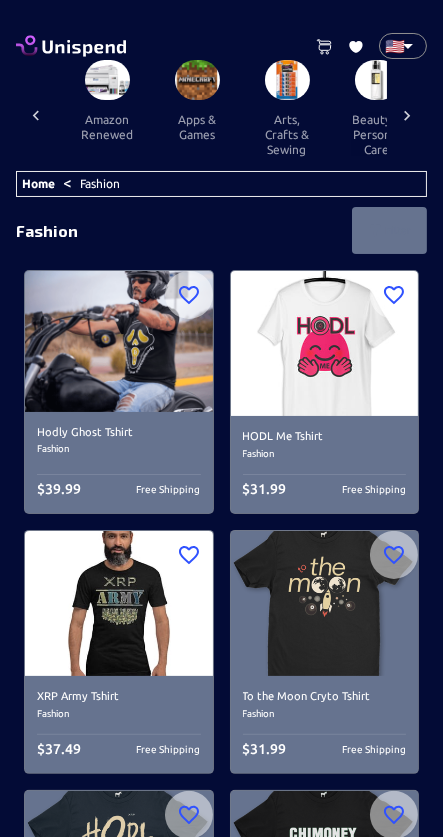click on "amazon renewed" at bounding box center [107, 127] 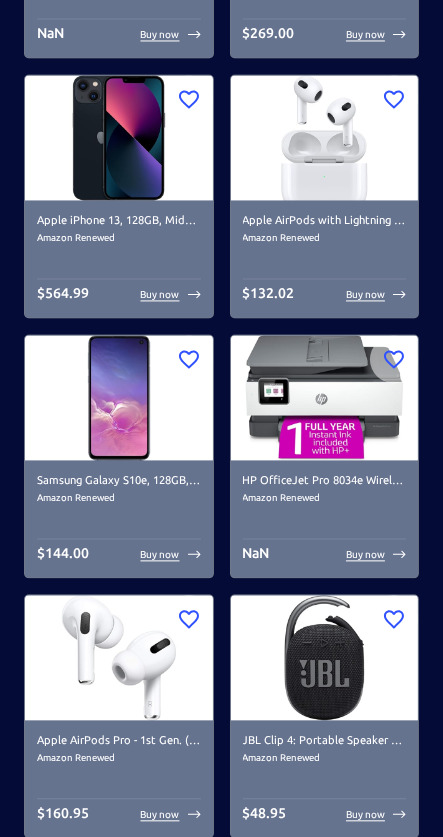 click on "Samsung Galaxy S10e, 128GB, Prism Black - Unlocked (Renewed)   Amazon Renewed $ 144.00 Buy now" at bounding box center (119, 518) 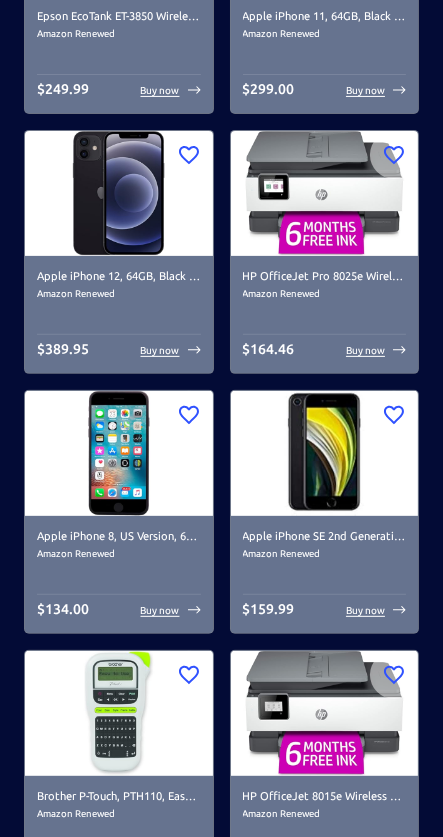 scroll, scrollTop: 205, scrollLeft: 0, axis: vertical 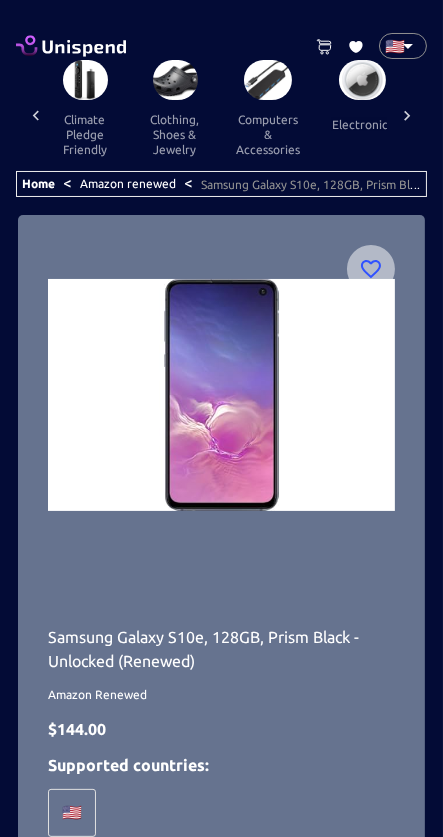 click on "clothing, shoes & jewelry" at bounding box center [175, 134] 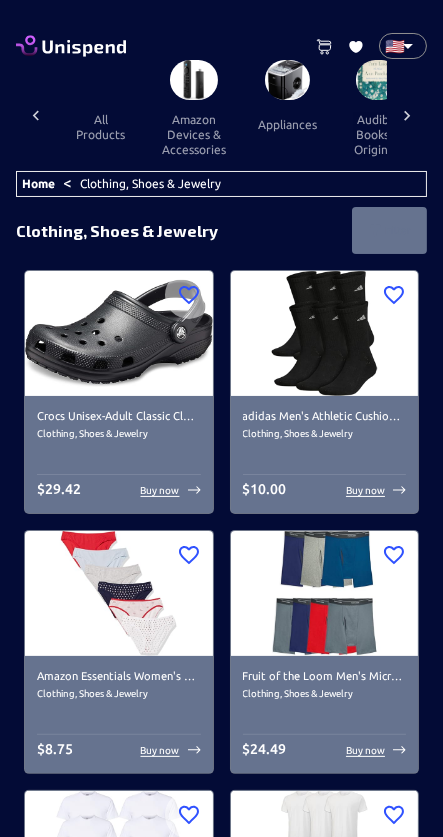 scroll, scrollTop: 0, scrollLeft: 699, axis: horizontal 